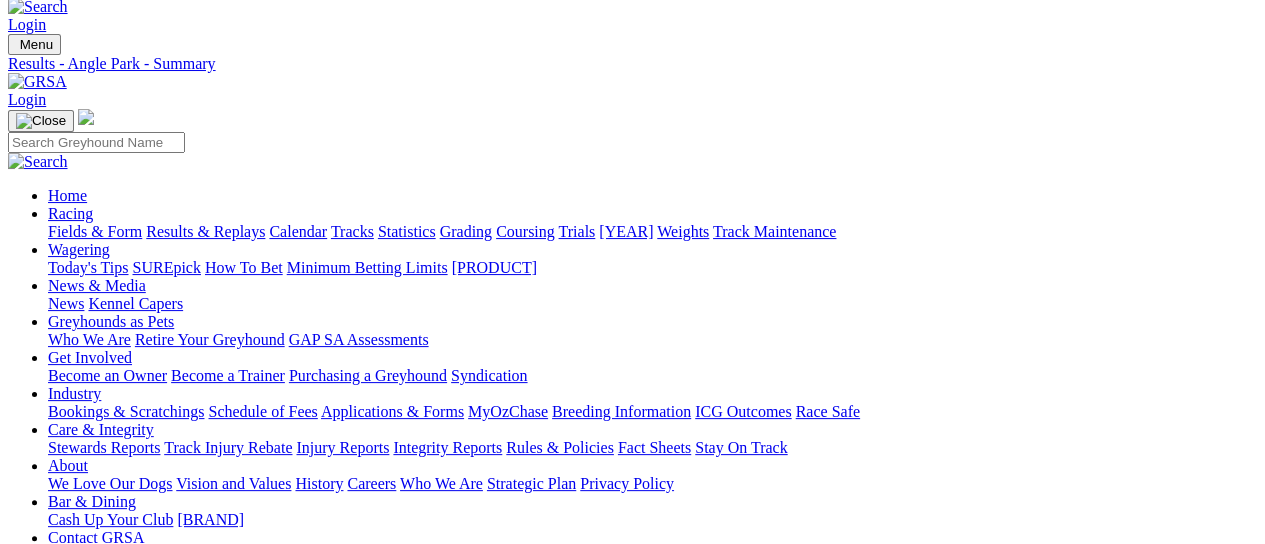 scroll, scrollTop: 0, scrollLeft: 0, axis: both 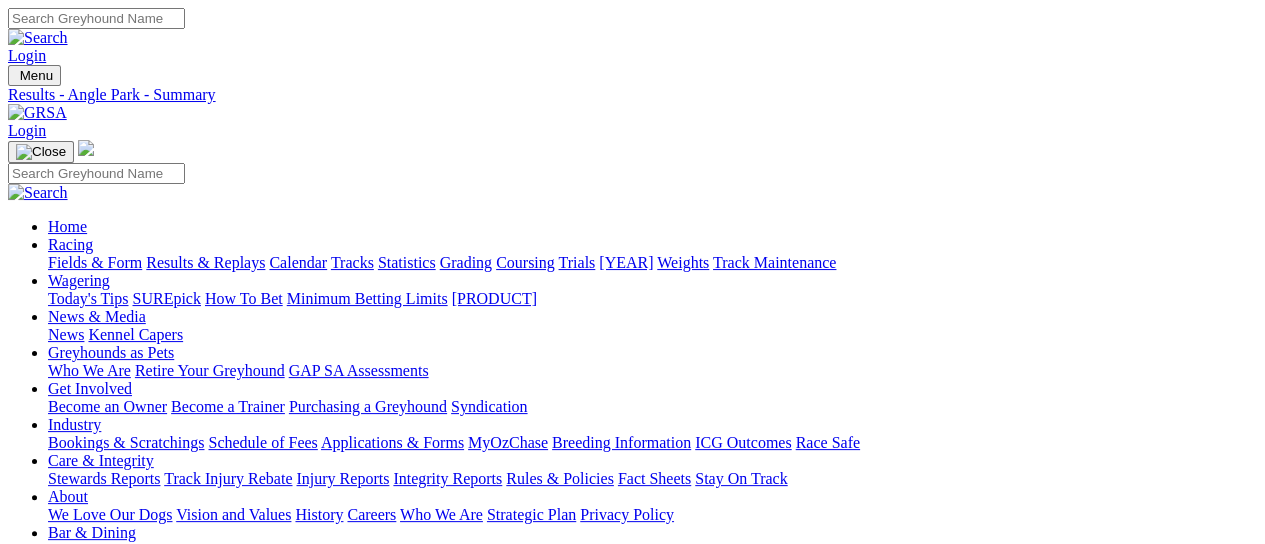 click on "Fields & Form" at bounding box center (95, 262) 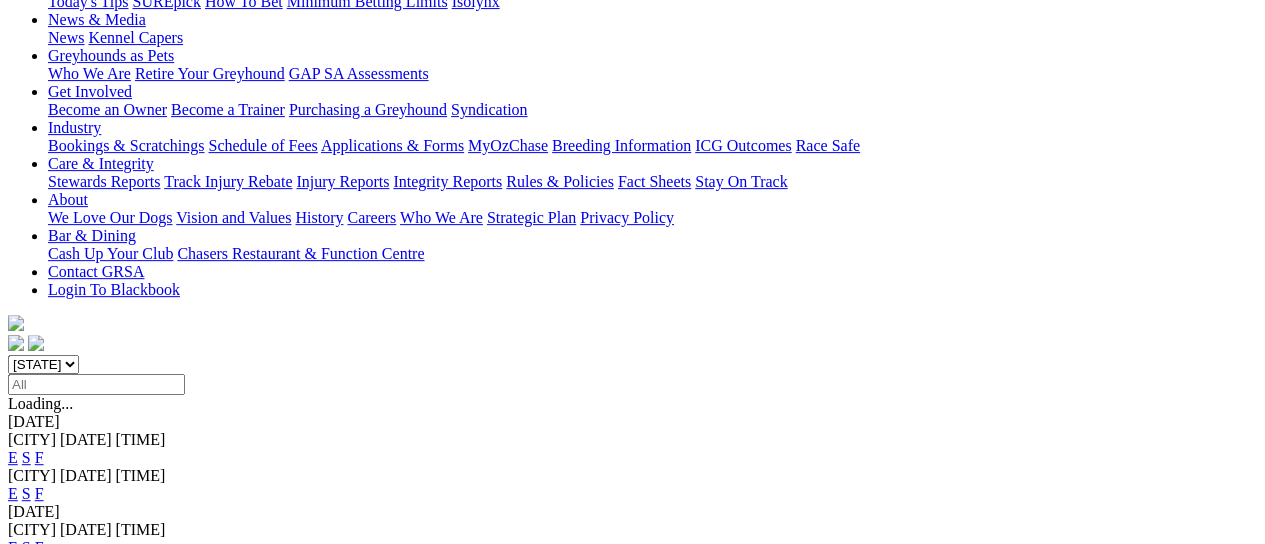 scroll, scrollTop: 266, scrollLeft: 0, axis: vertical 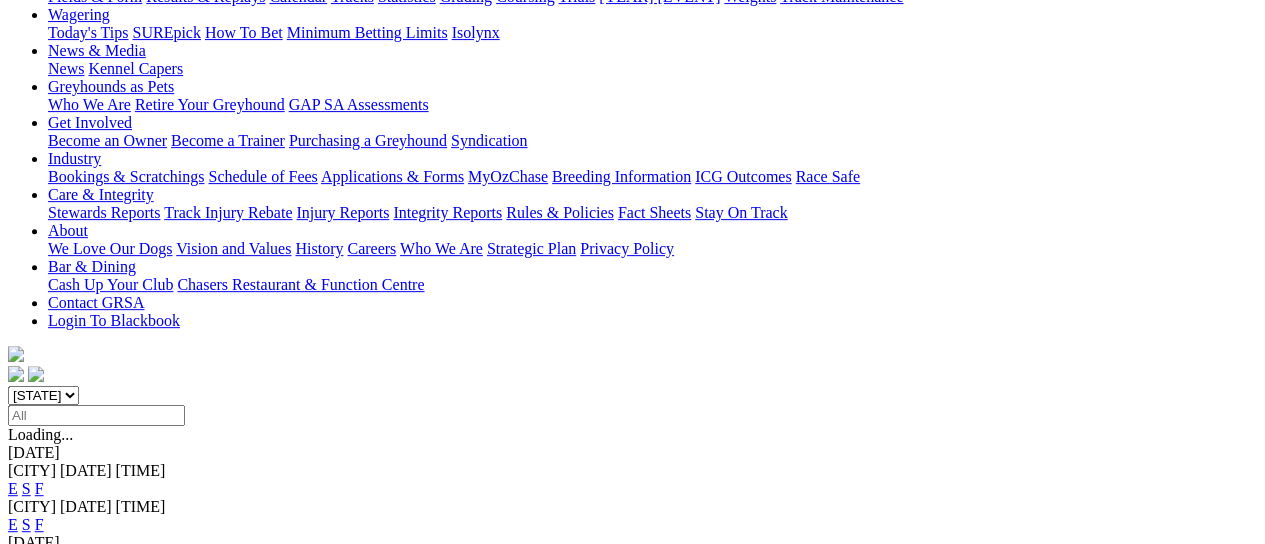 click on "F" at bounding box center [39, 668] 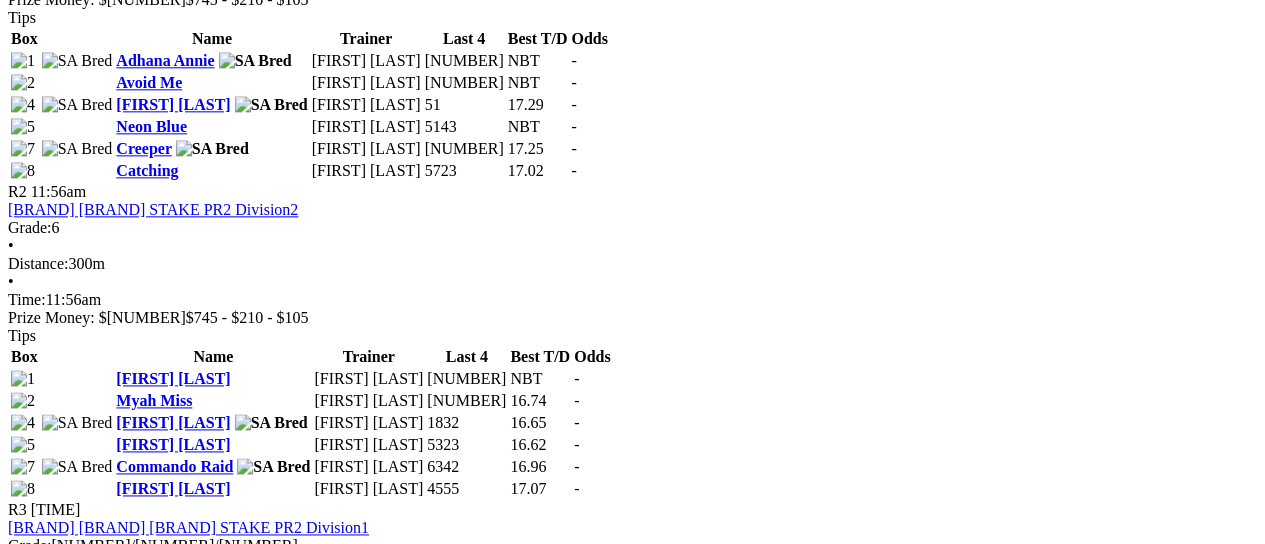 scroll, scrollTop: 933, scrollLeft: 0, axis: vertical 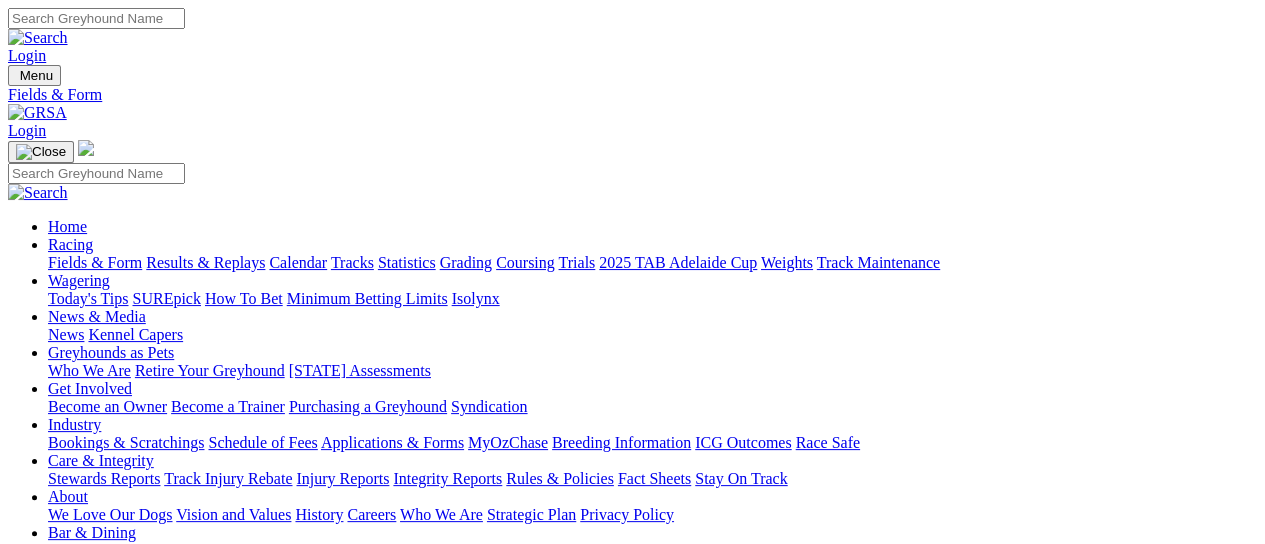 click on "Results & Replays" at bounding box center (205, 262) 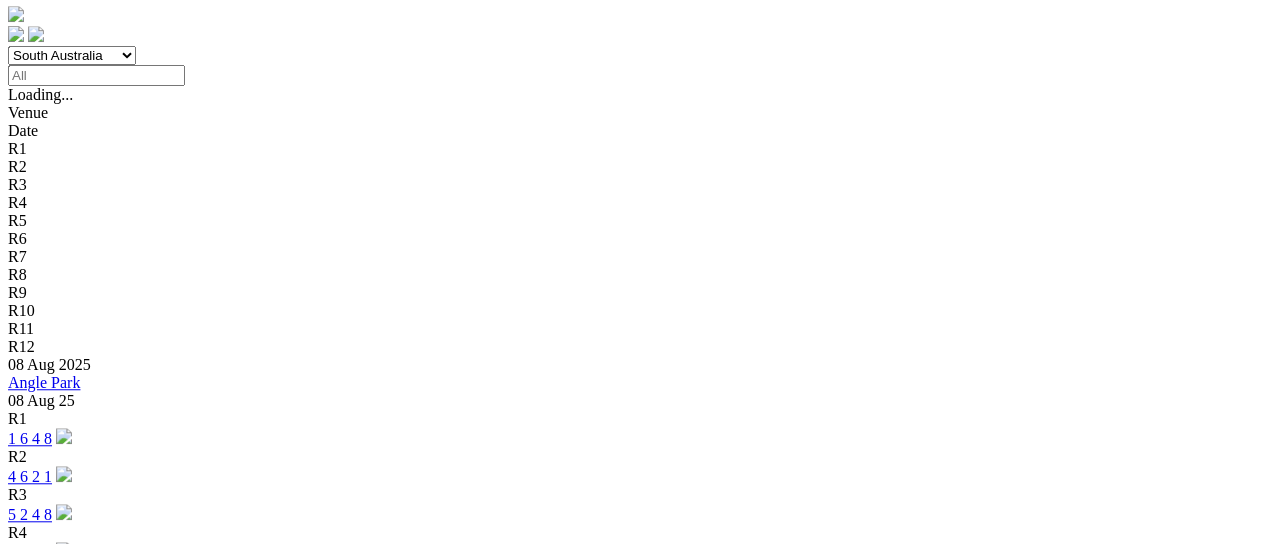 scroll, scrollTop: 666, scrollLeft: 0, axis: vertical 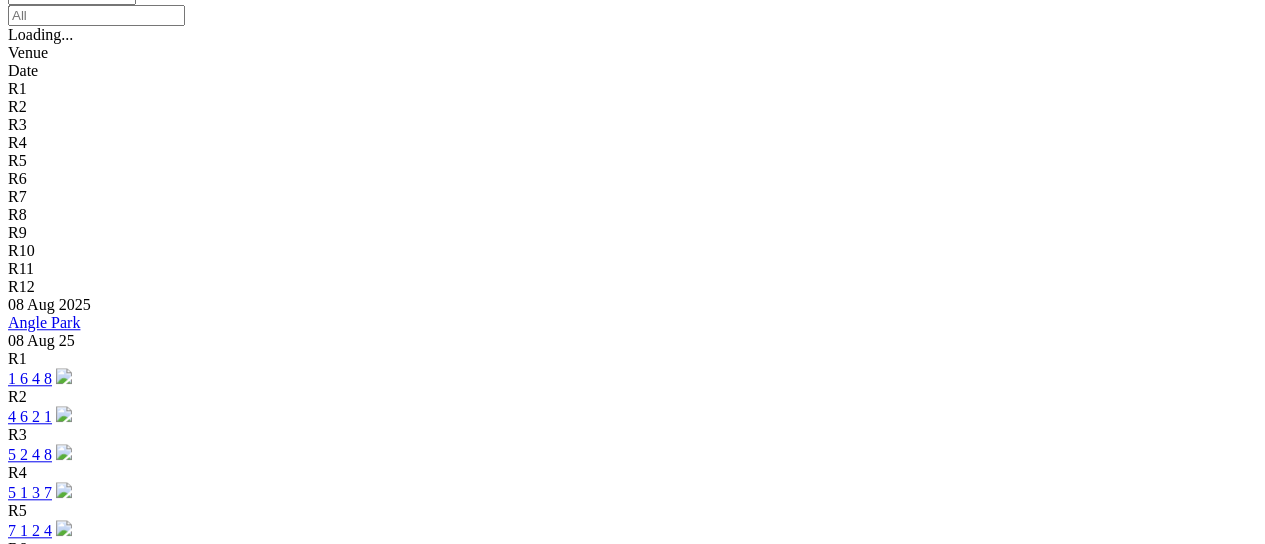 click on "5 8 1 2" at bounding box center (30, 1790) 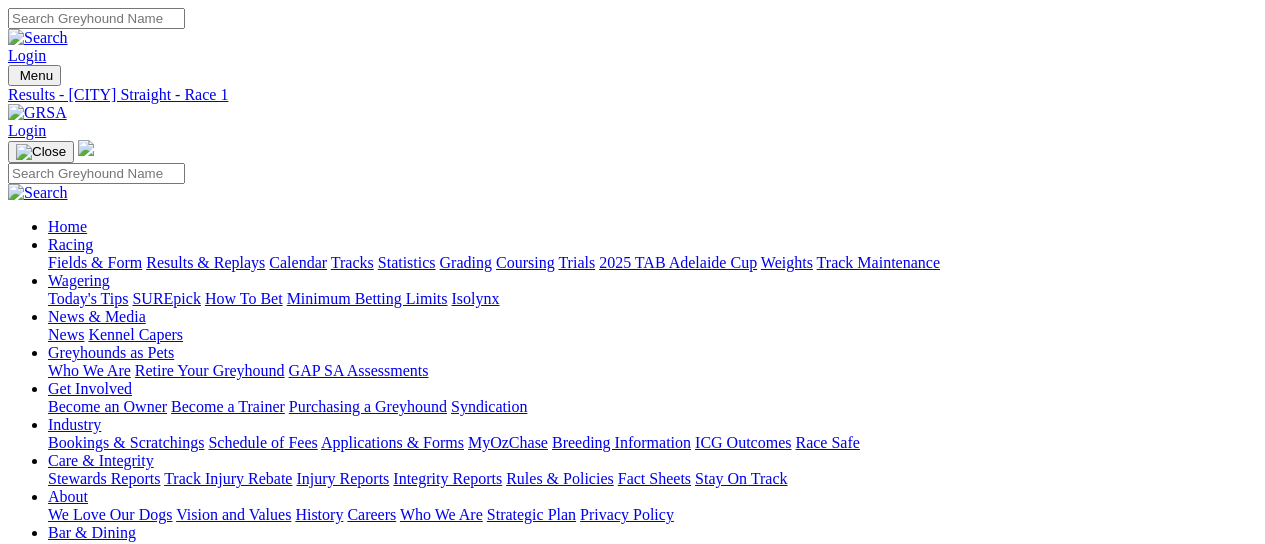 scroll, scrollTop: 266, scrollLeft: 0, axis: vertical 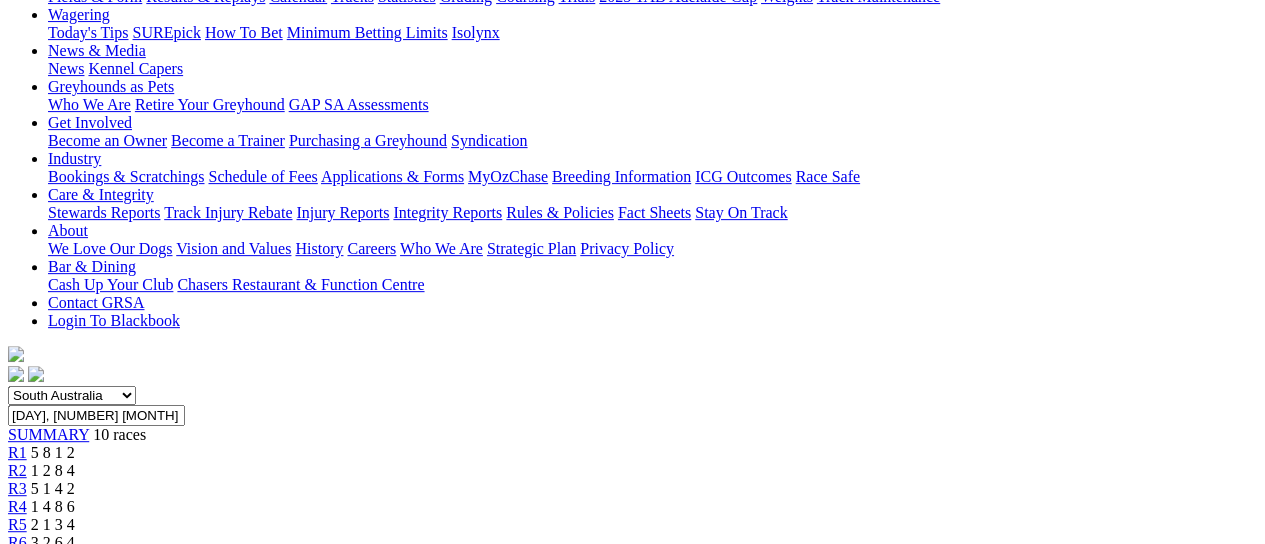 click on "R2" at bounding box center [17, 470] 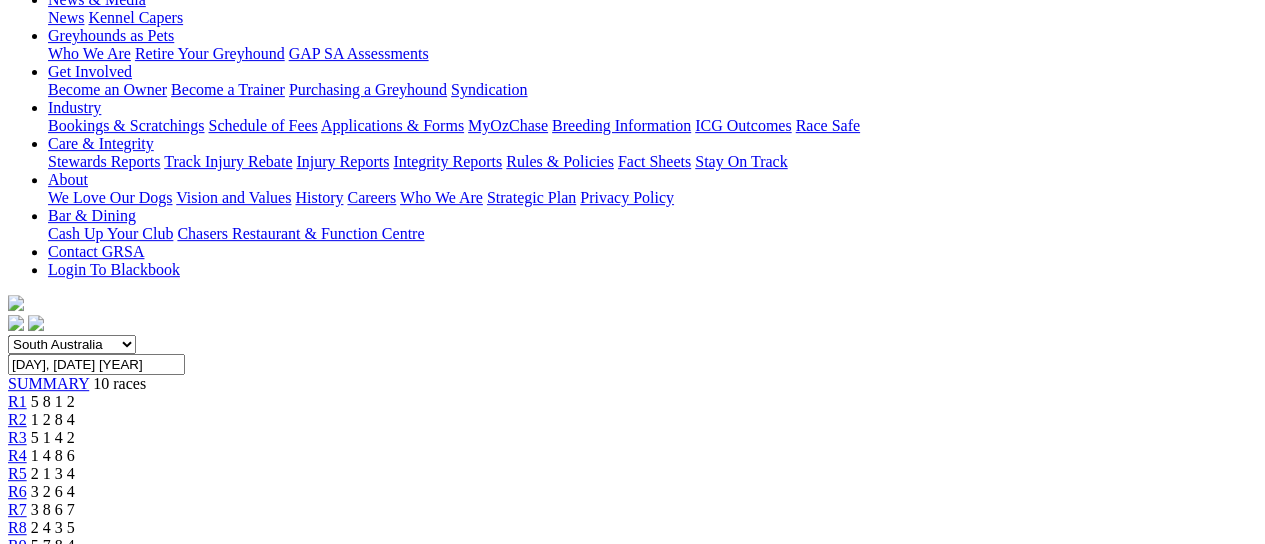 scroll, scrollTop: 266, scrollLeft: 0, axis: vertical 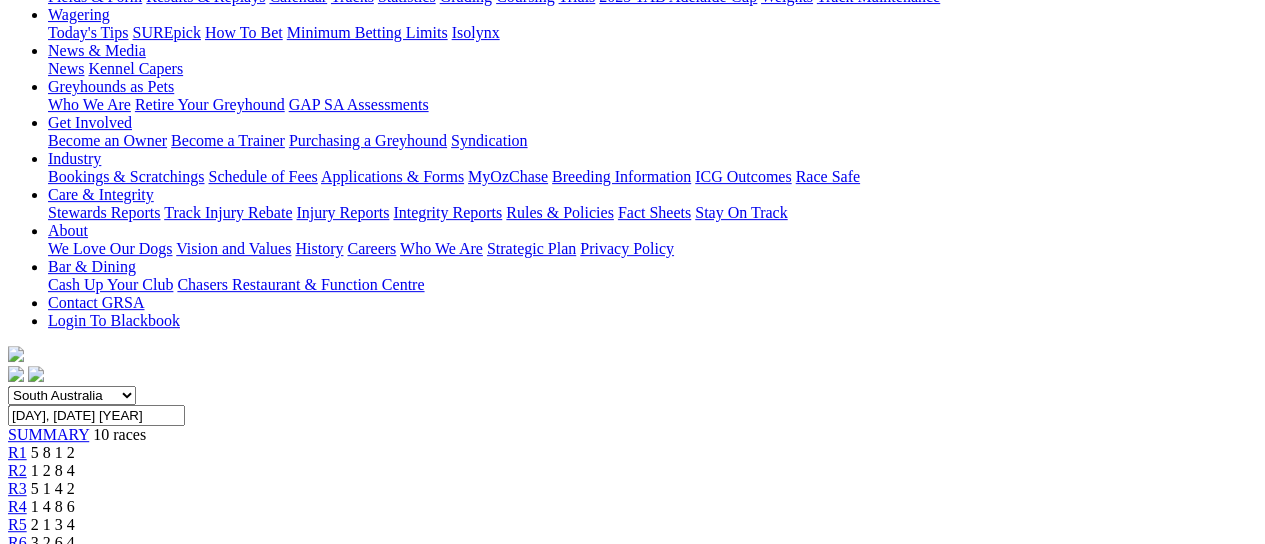 click on "R3" at bounding box center (17, 488) 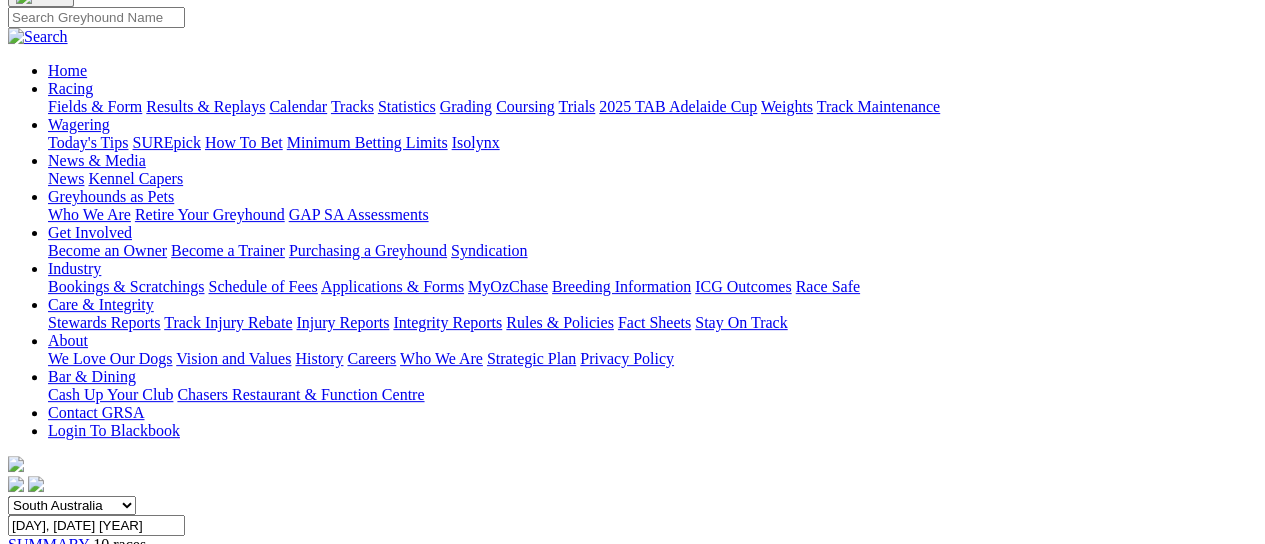 scroll, scrollTop: 133, scrollLeft: 0, axis: vertical 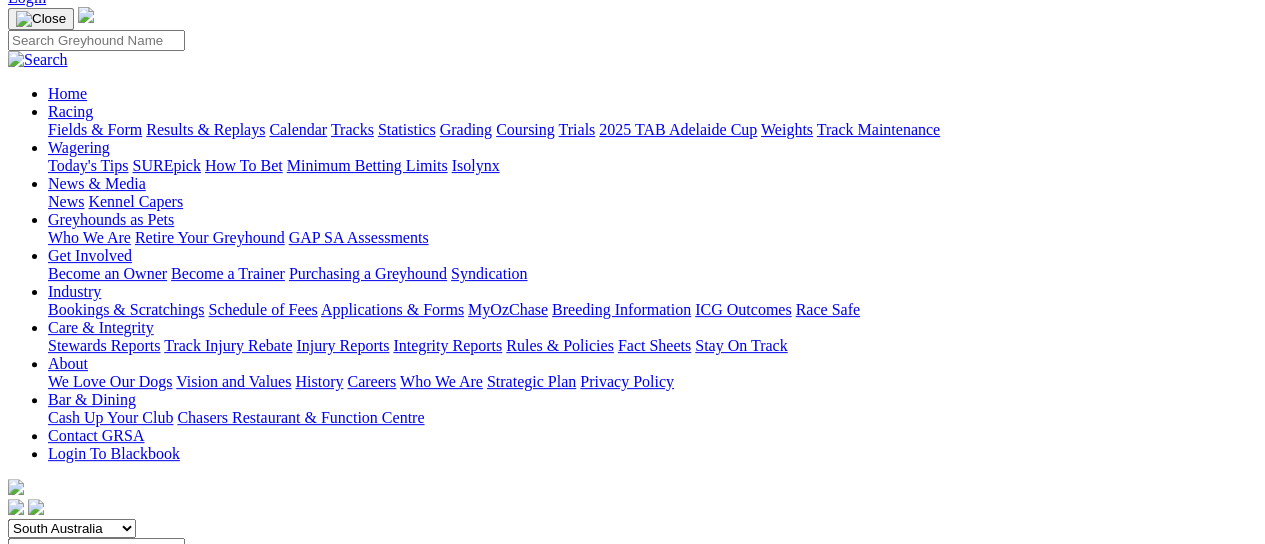 click on "R4
1 4 8 6" at bounding box center [632, 640] 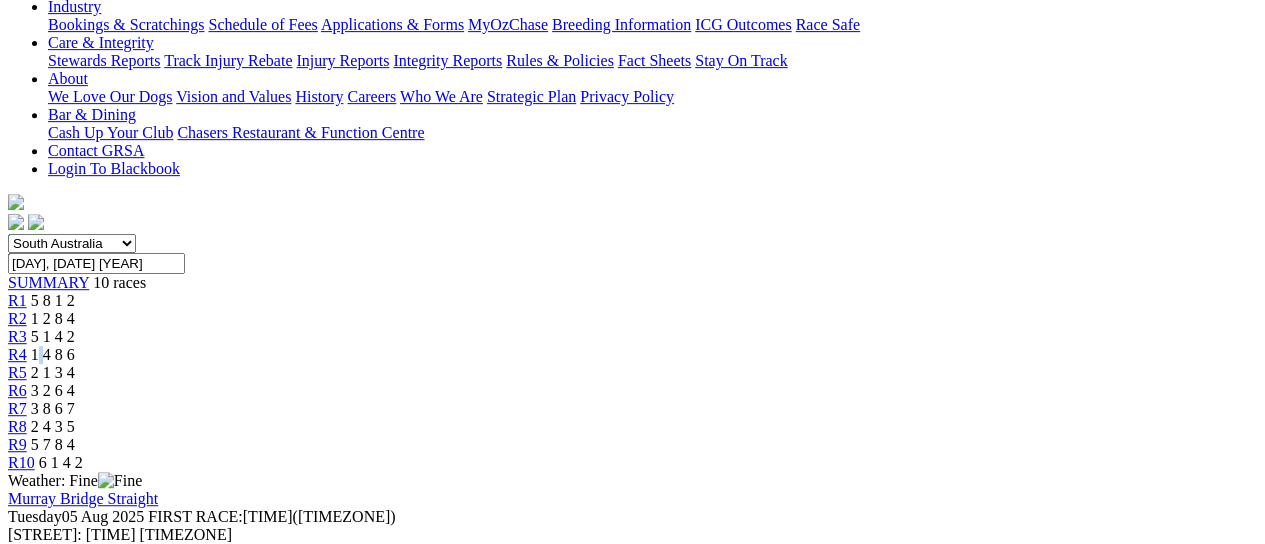 scroll, scrollTop: 133, scrollLeft: 0, axis: vertical 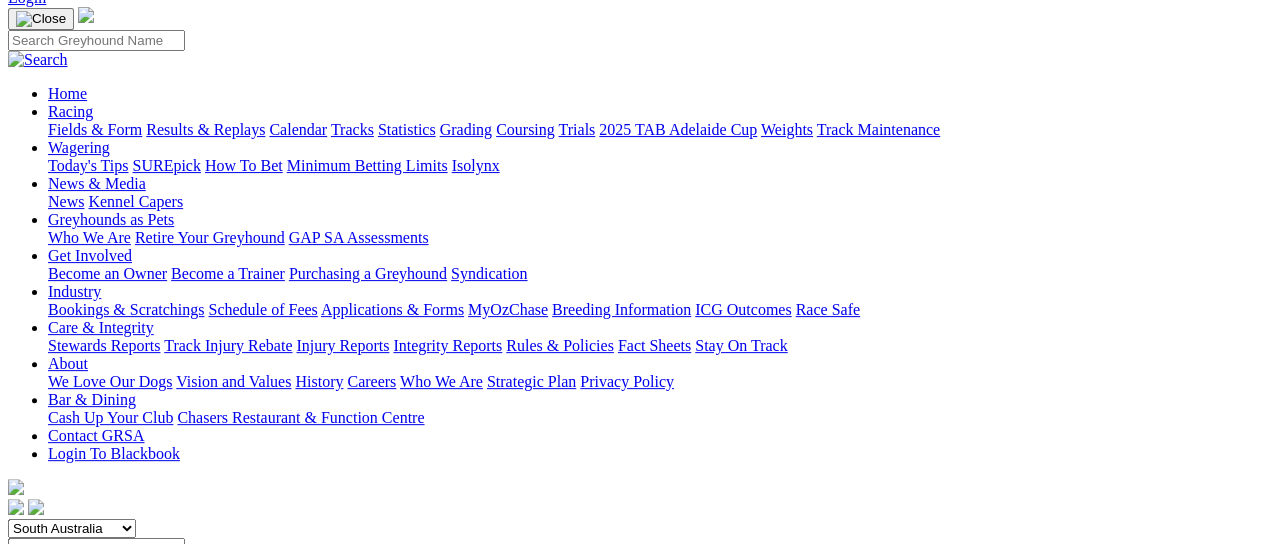 click on "R4" at bounding box center [17, 639] 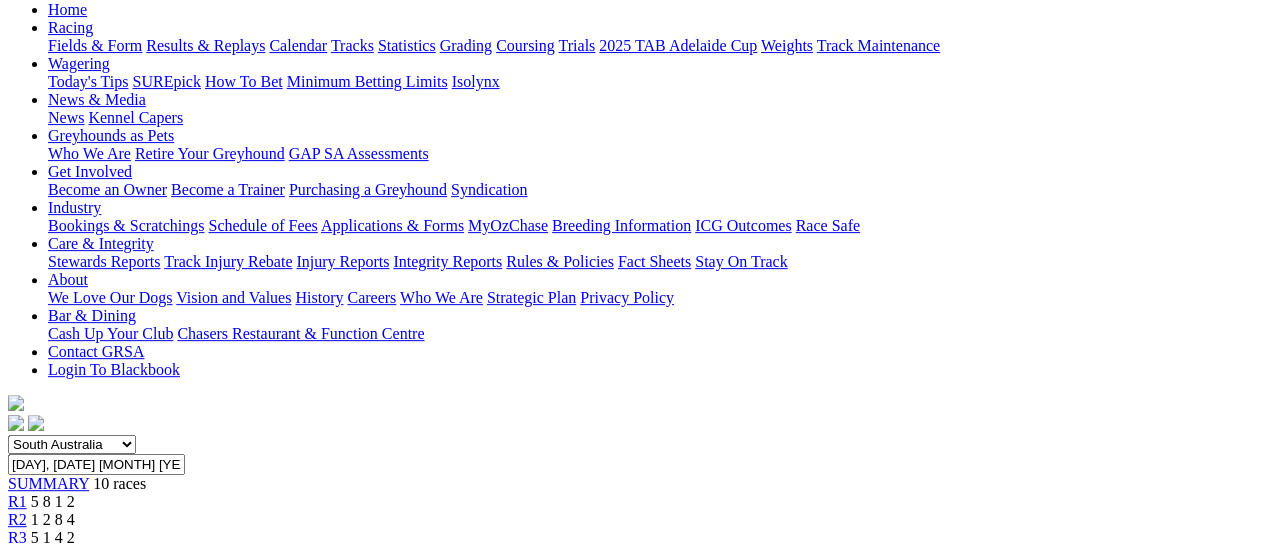 scroll, scrollTop: 133, scrollLeft: 0, axis: vertical 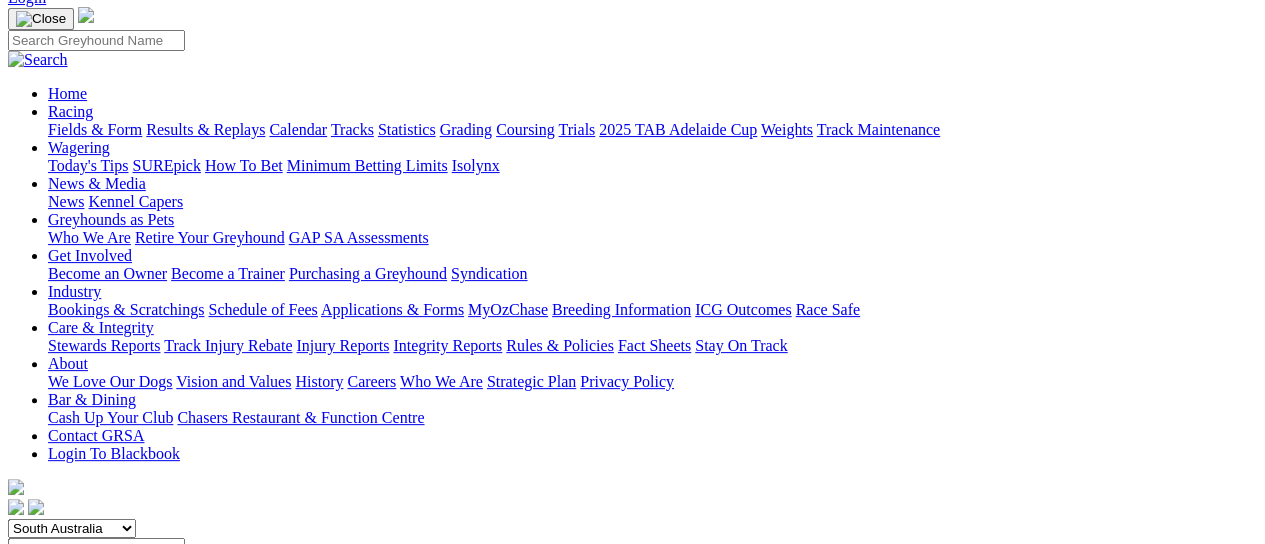 click on "R5" at bounding box center (17, 657) 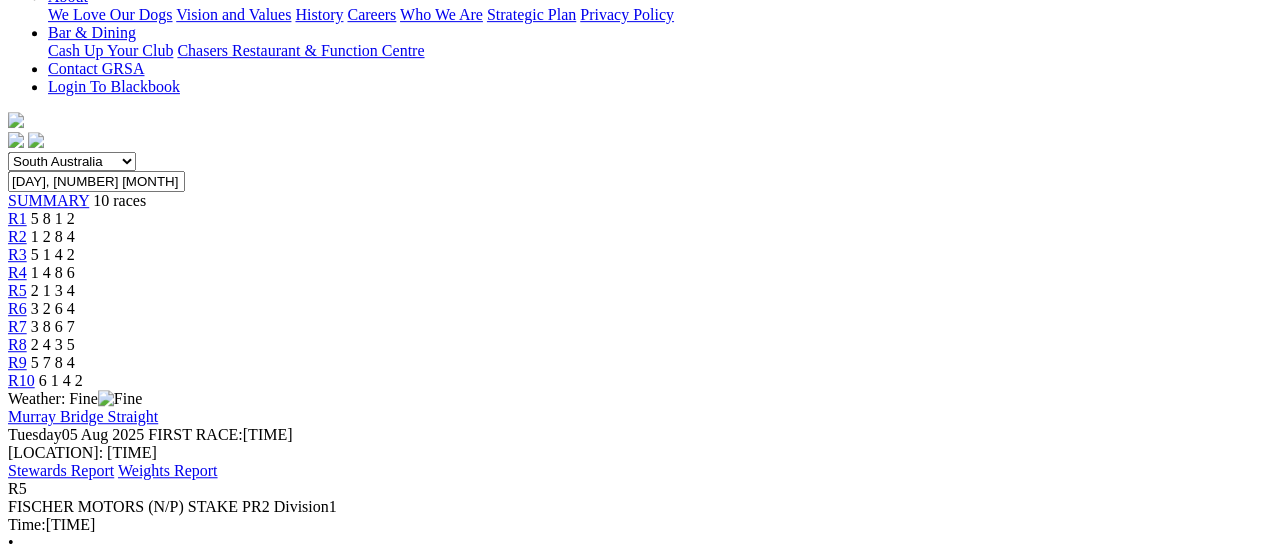 scroll, scrollTop: 266, scrollLeft: 0, axis: vertical 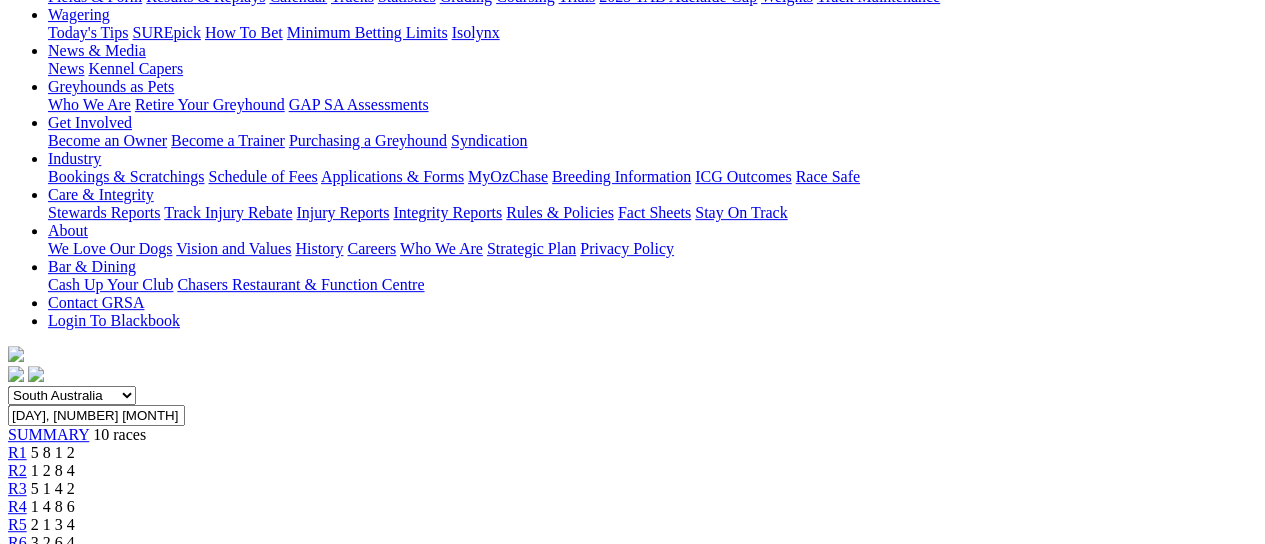 click on "R6" at bounding box center (17, 542) 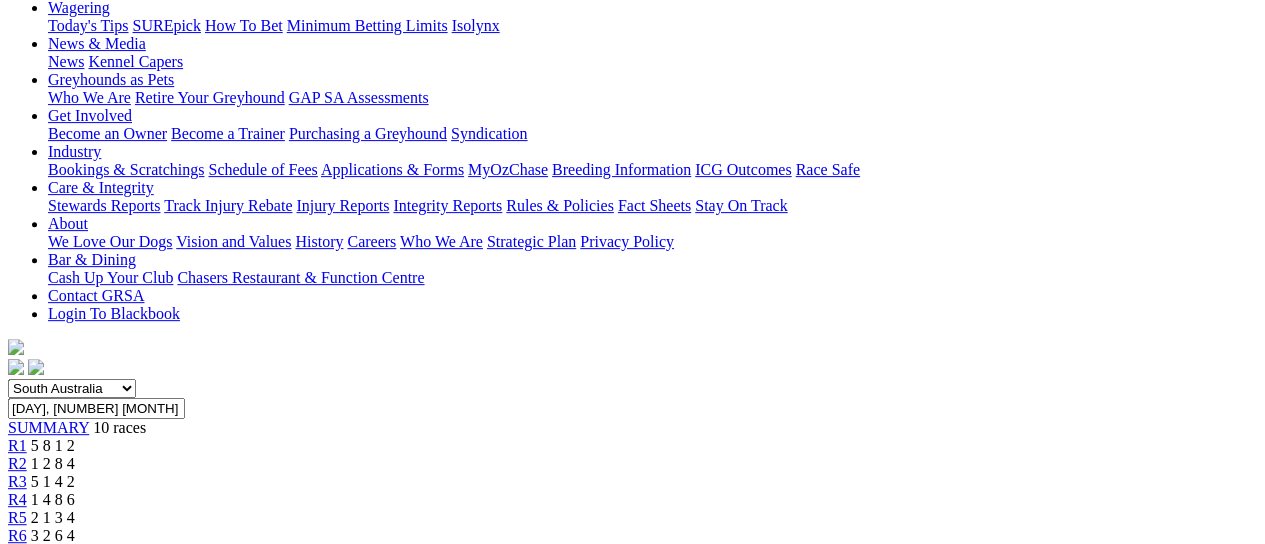 scroll, scrollTop: 133, scrollLeft: 0, axis: vertical 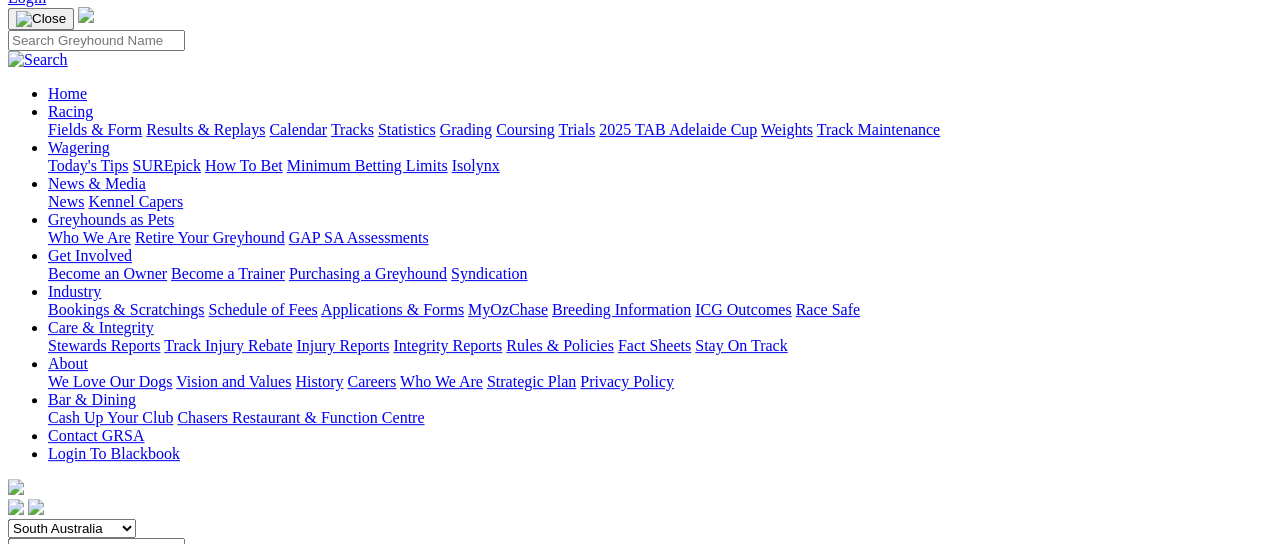 click on "R7" at bounding box center [17, 693] 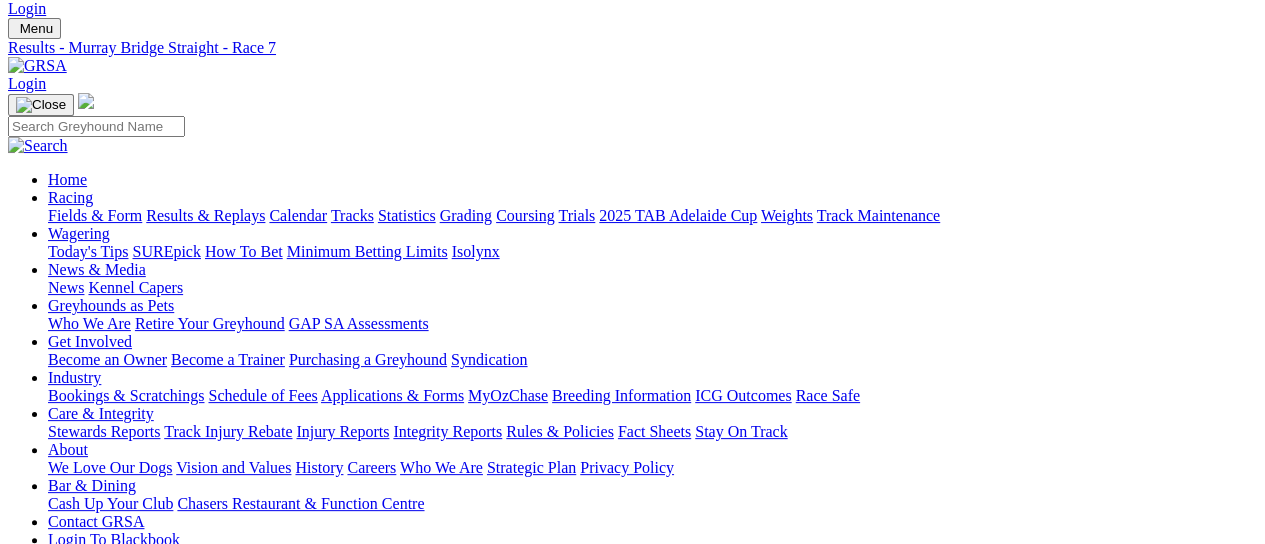 scroll, scrollTop: 0, scrollLeft: 0, axis: both 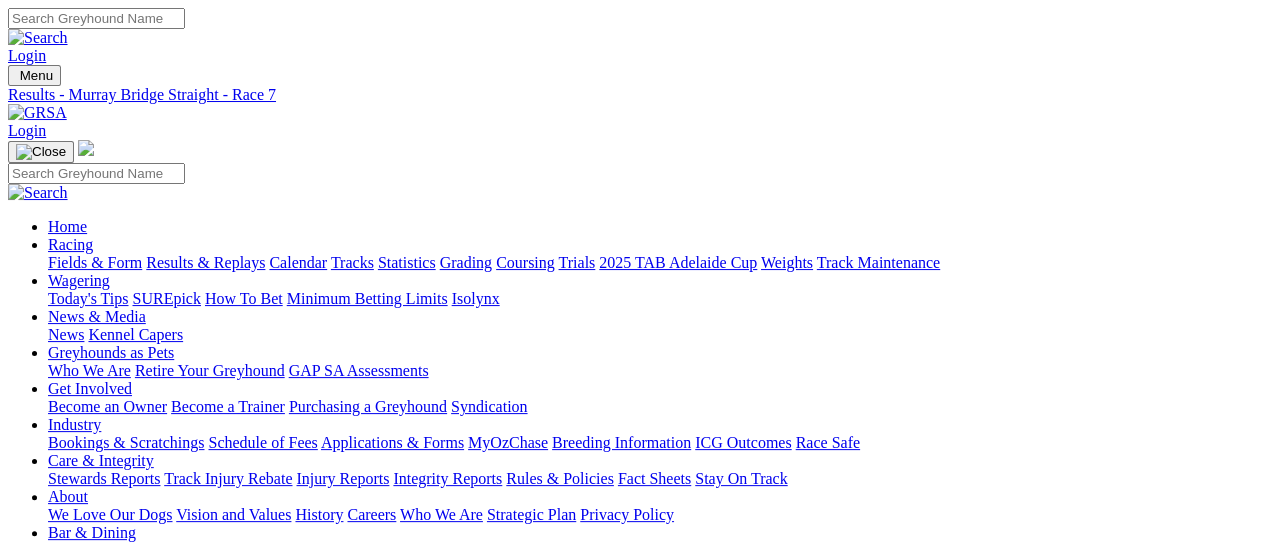 click on "R8" at bounding box center [17, 844] 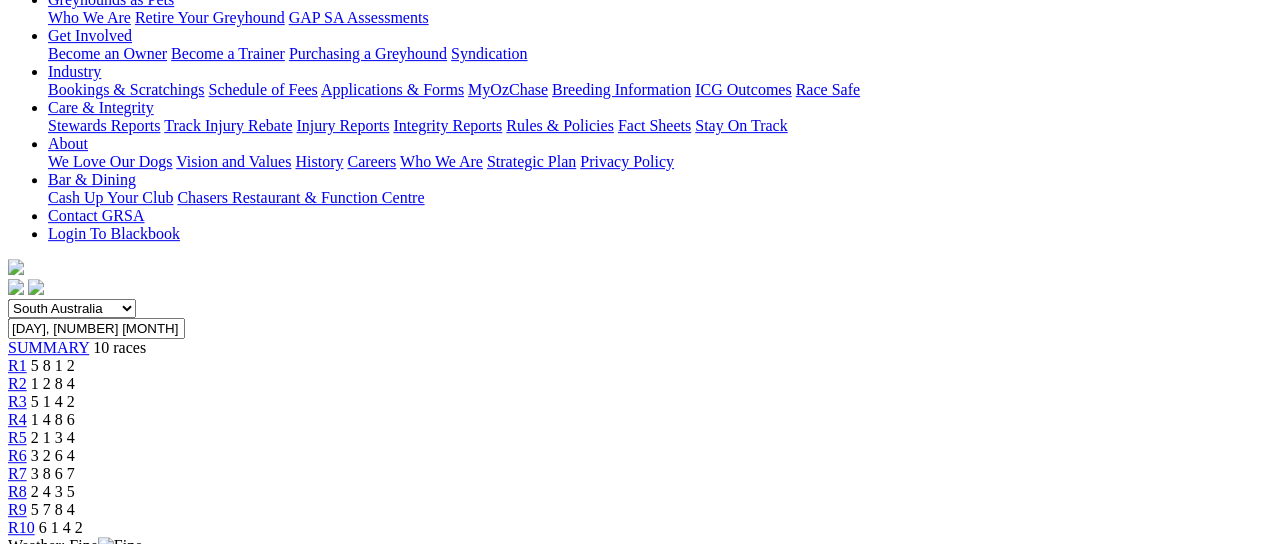 scroll, scrollTop: 133, scrollLeft: 0, axis: vertical 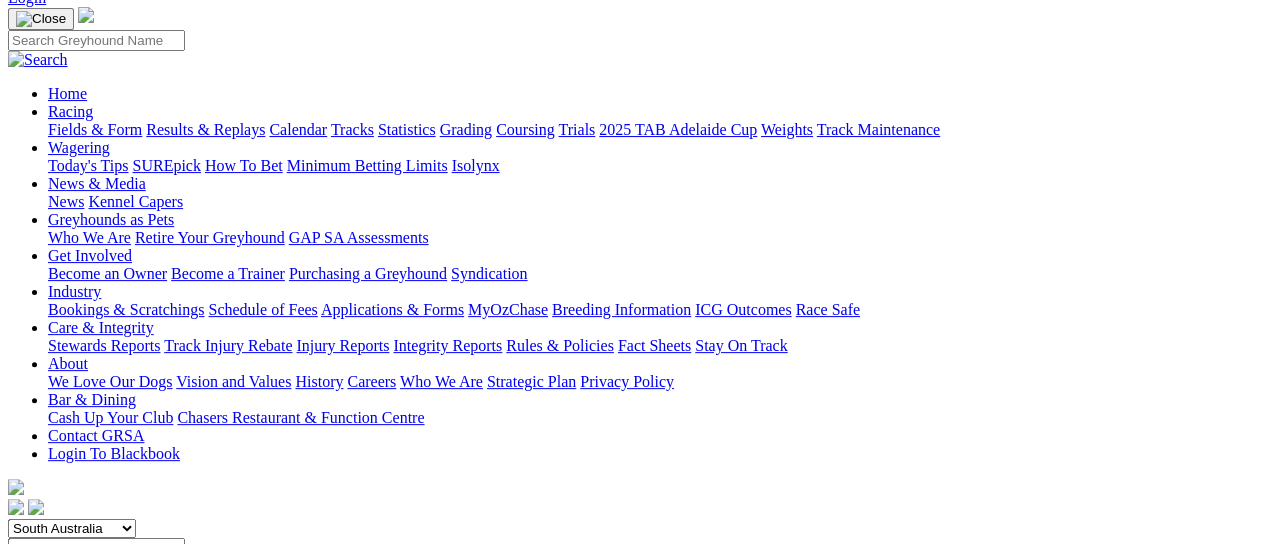 click on "R9" at bounding box center (17, 729) 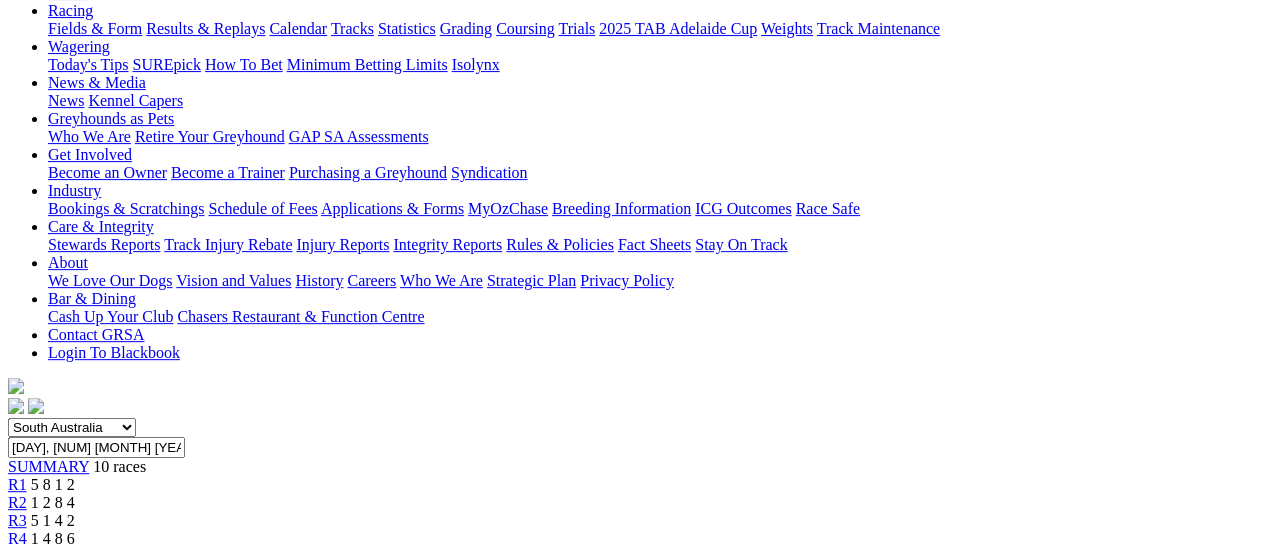scroll, scrollTop: 0, scrollLeft: 0, axis: both 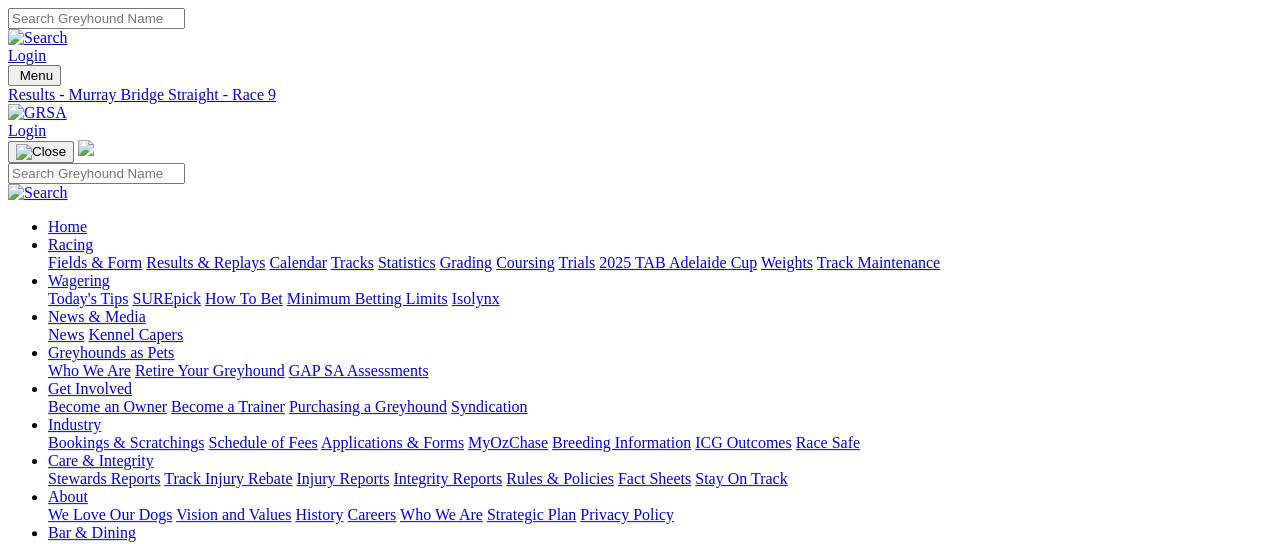 click on "R10" at bounding box center [21, 880] 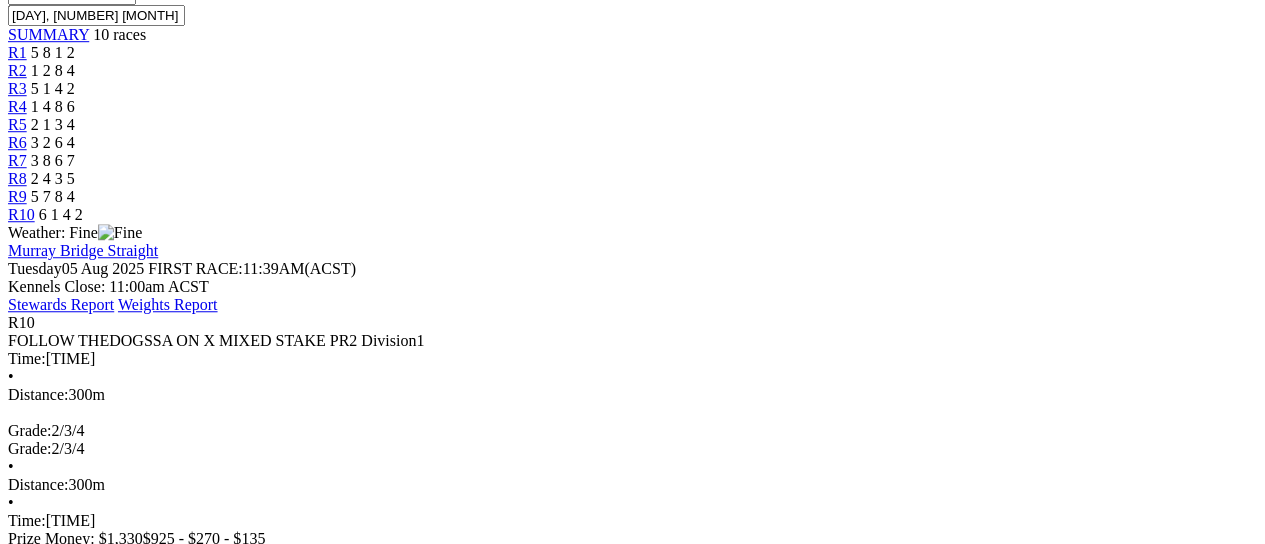 scroll, scrollTop: 0, scrollLeft: 0, axis: both 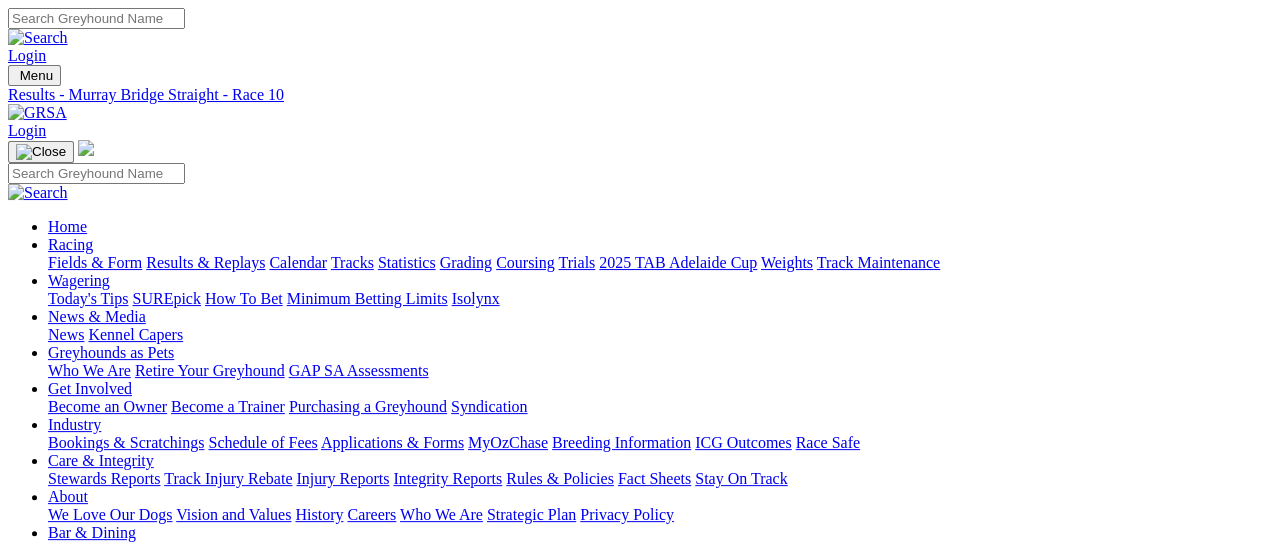 click on "Racing" at bounding box center (70, 244) 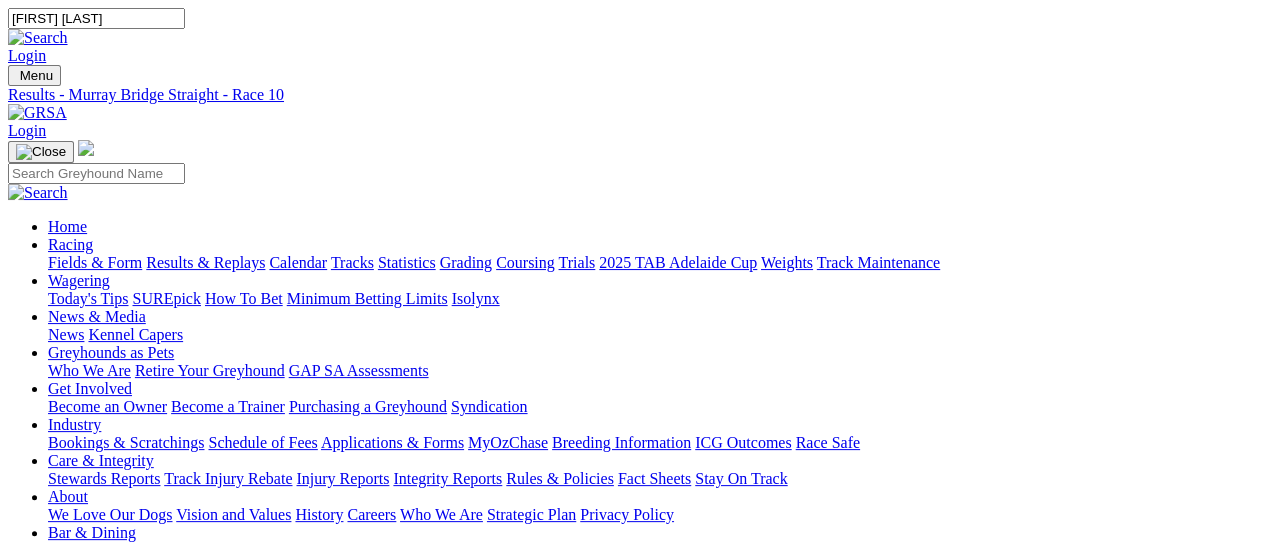 type on "[FIRST] [LAST]" 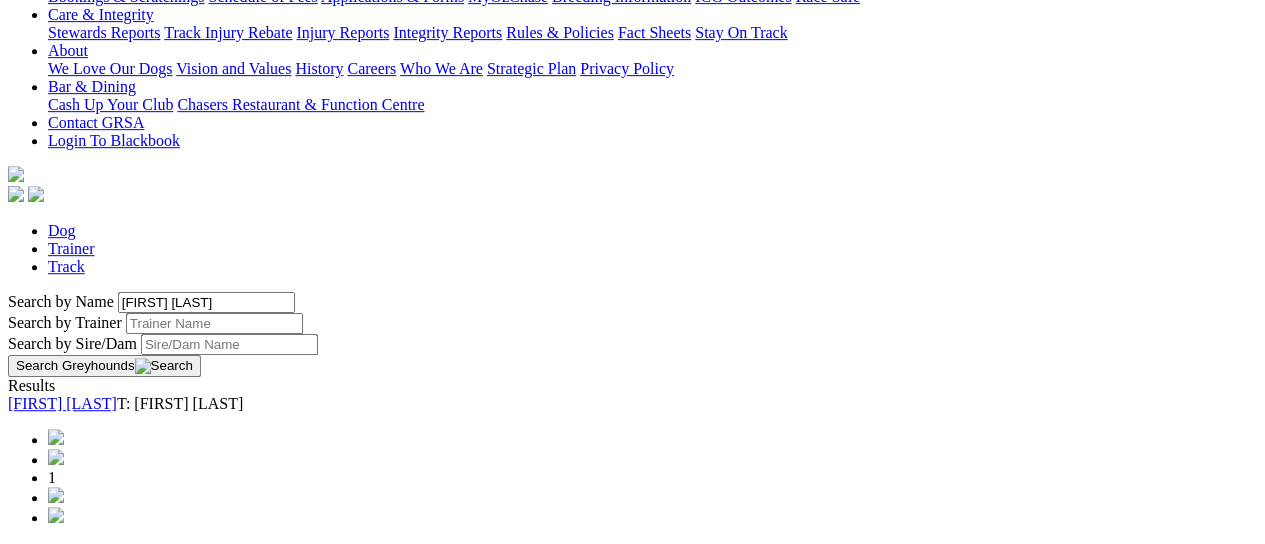 scroll, scrollTop: 533, scrollLeft: 0, axis: vertical 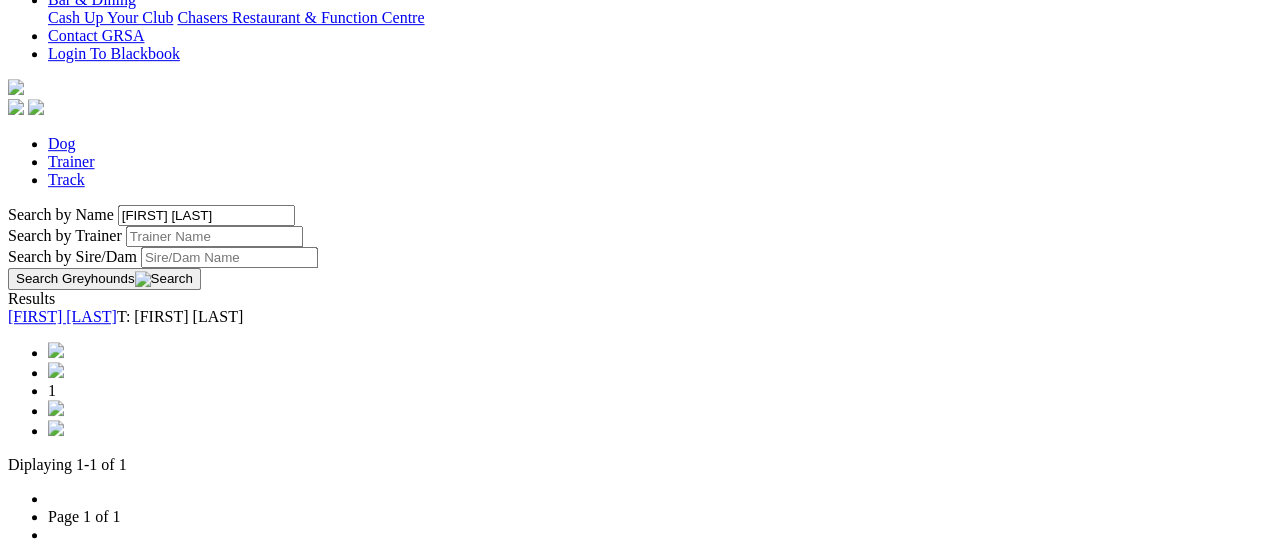 click on "[FIRST] [LAST]" at bounding box center [62, 316] 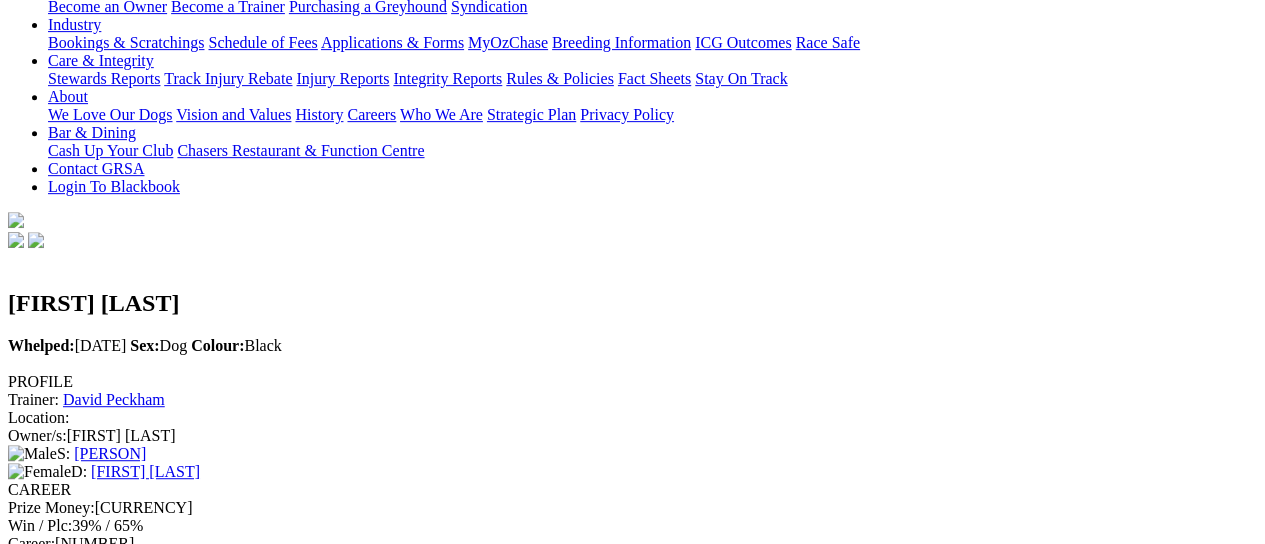 scroll, scrollTop: 0, scrollLeft: 0, axis: both 